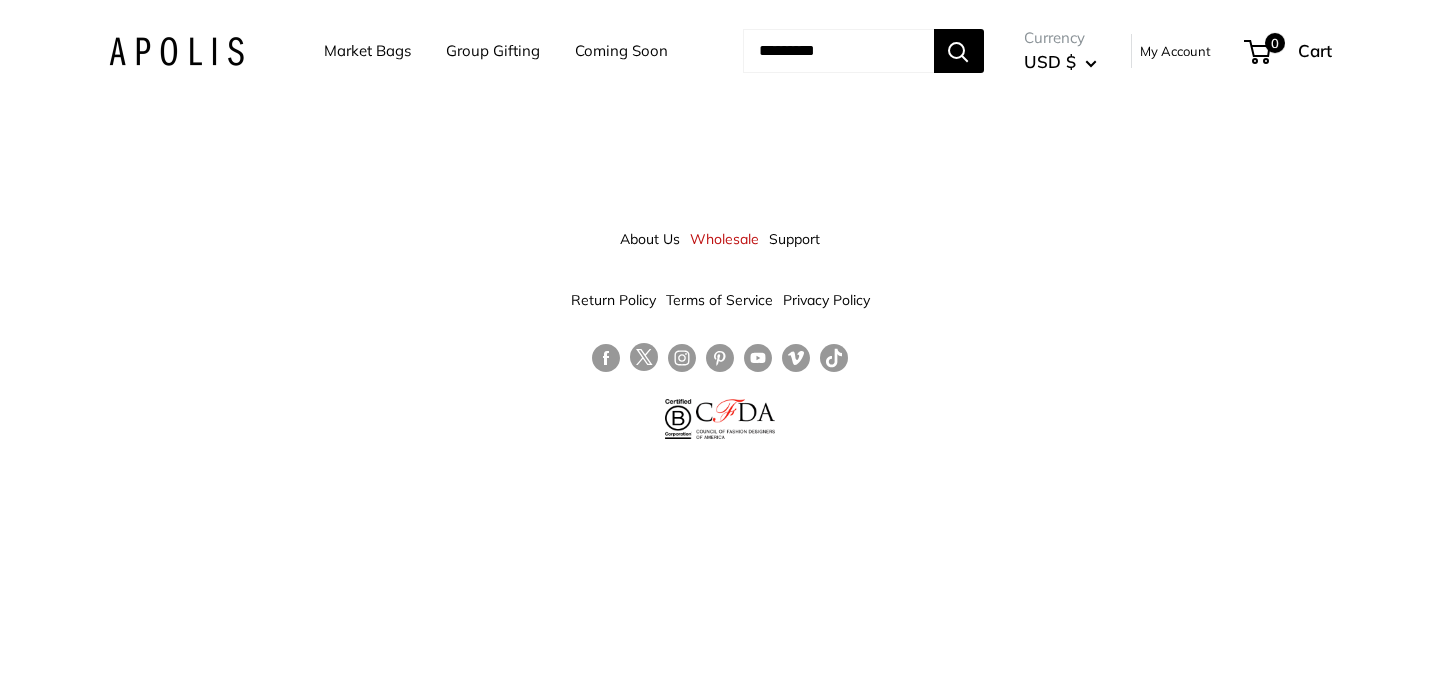 scroll, scrollTop: 0, scrollLeft: 0, axis: both 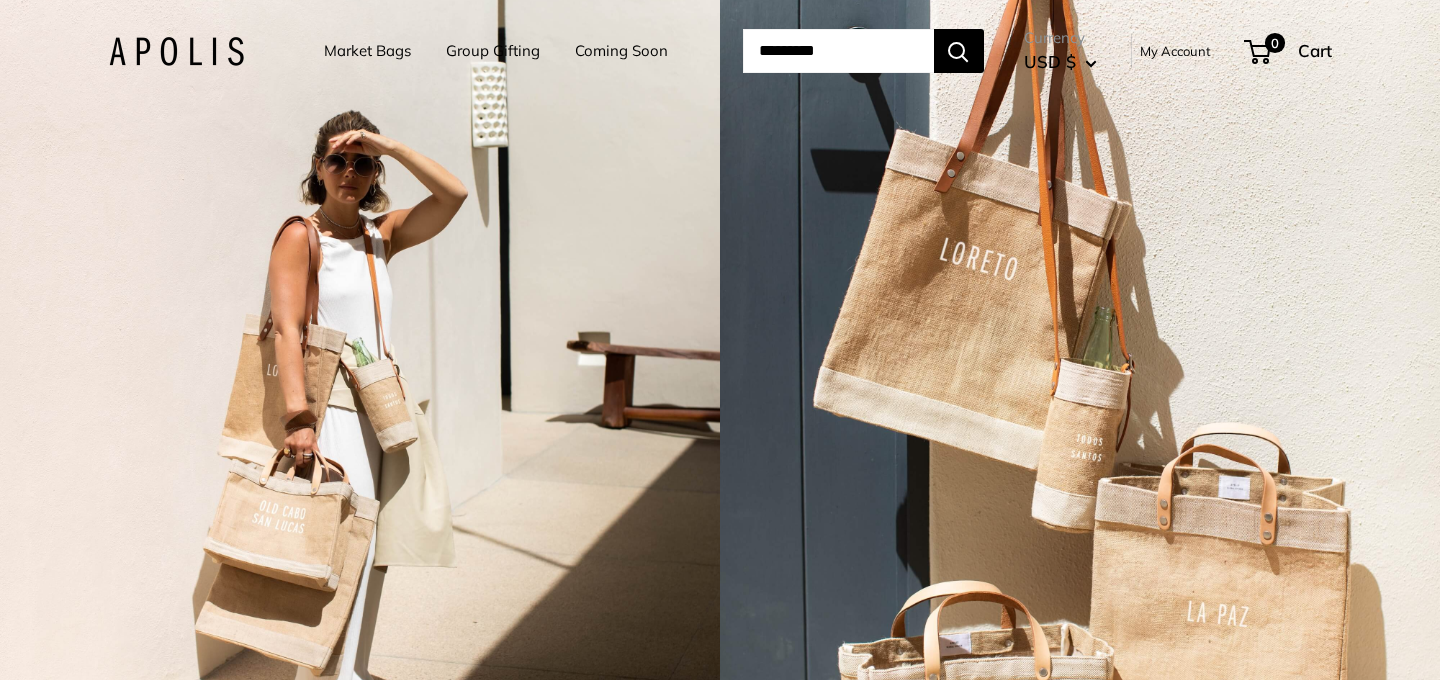click on "Market Bags" at bounding box center [367, 51] 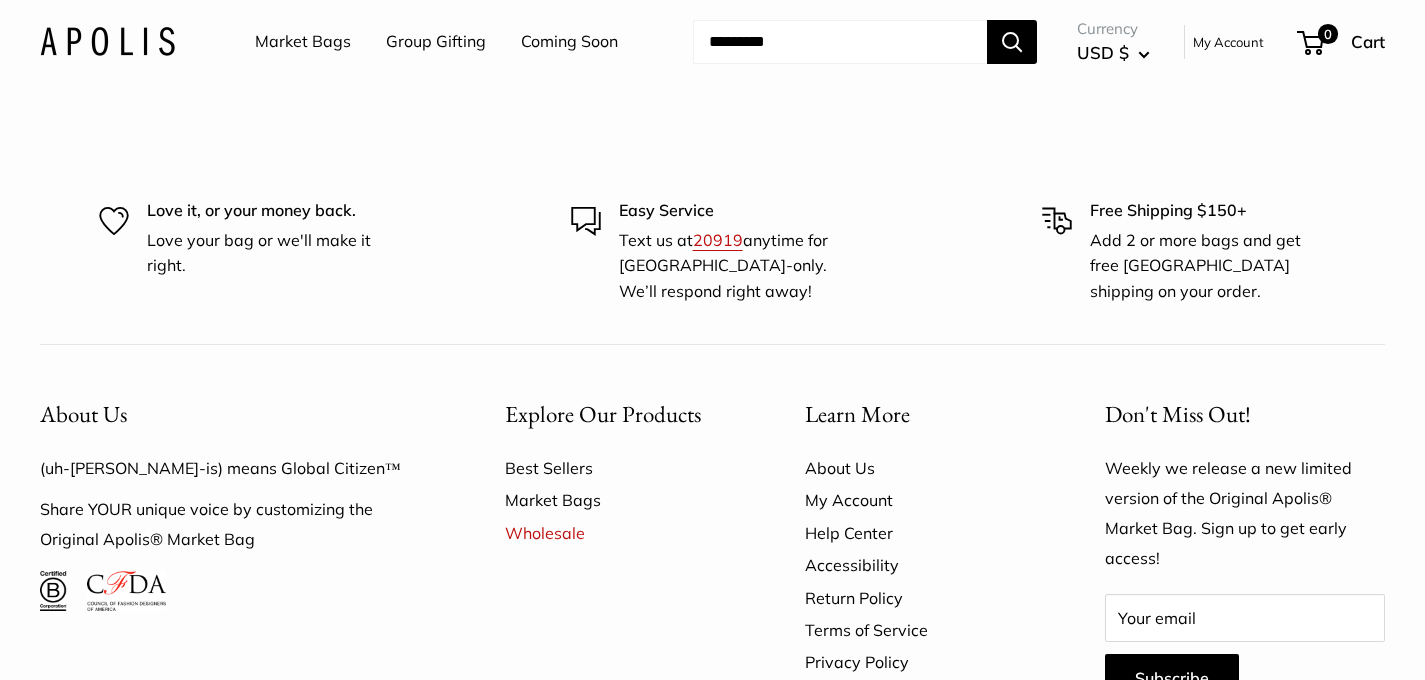 scroll, scrollTop: 5015, scrollLeft: 0, axis: vertical 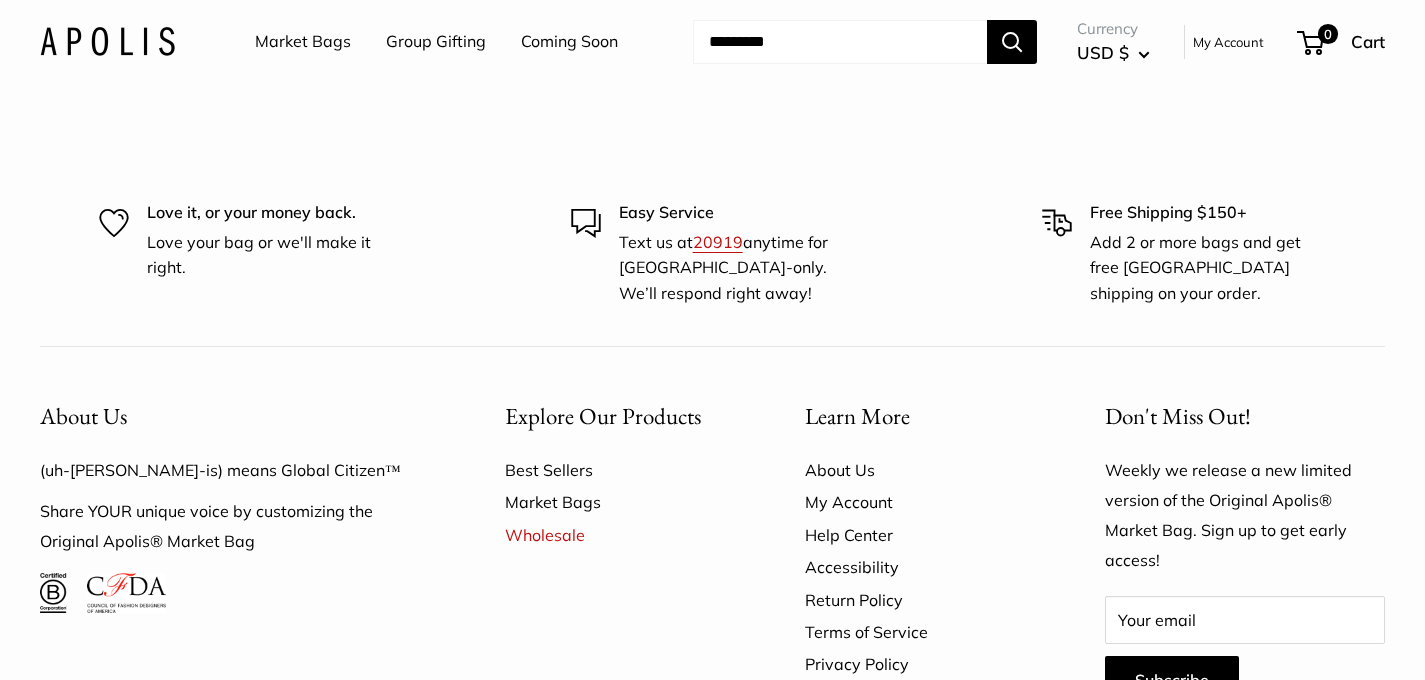 click on "Chenille sage" at bounding box center (356, -285) 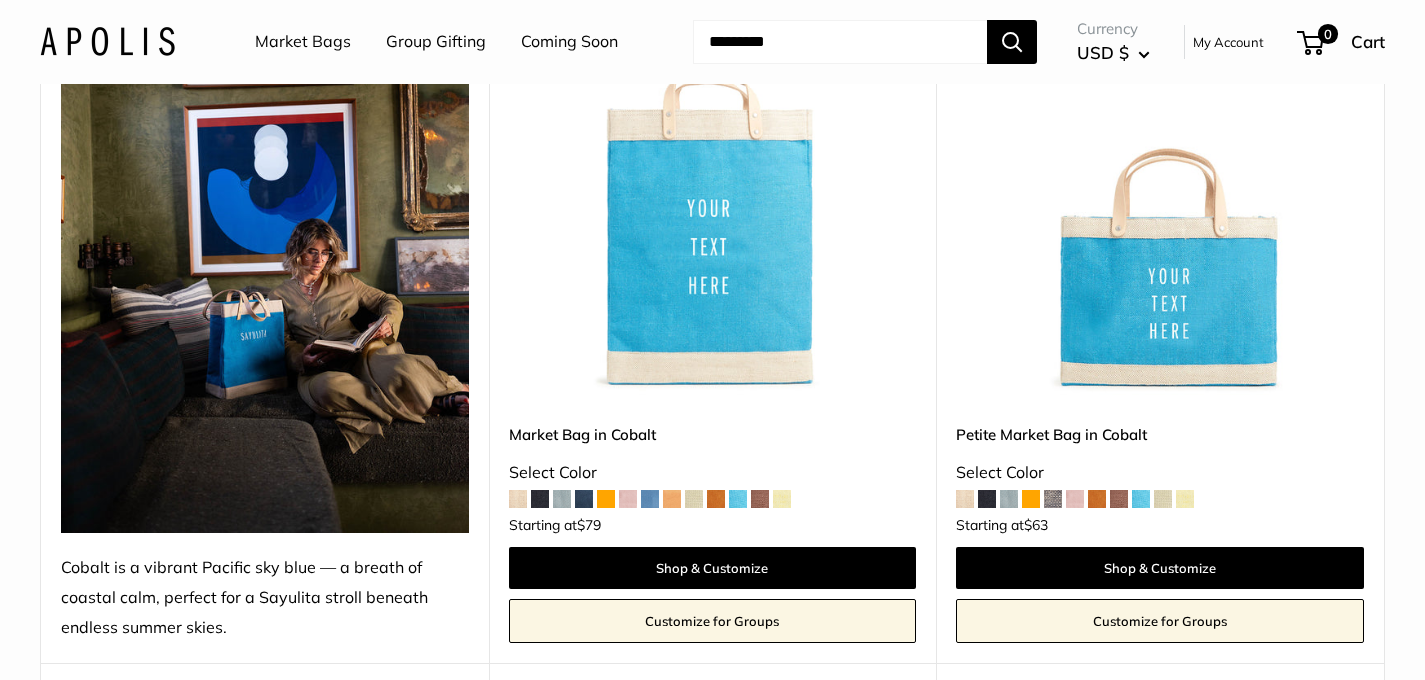 scroll, scrollTop: 356, scrollLeft: 0, axis: vertical 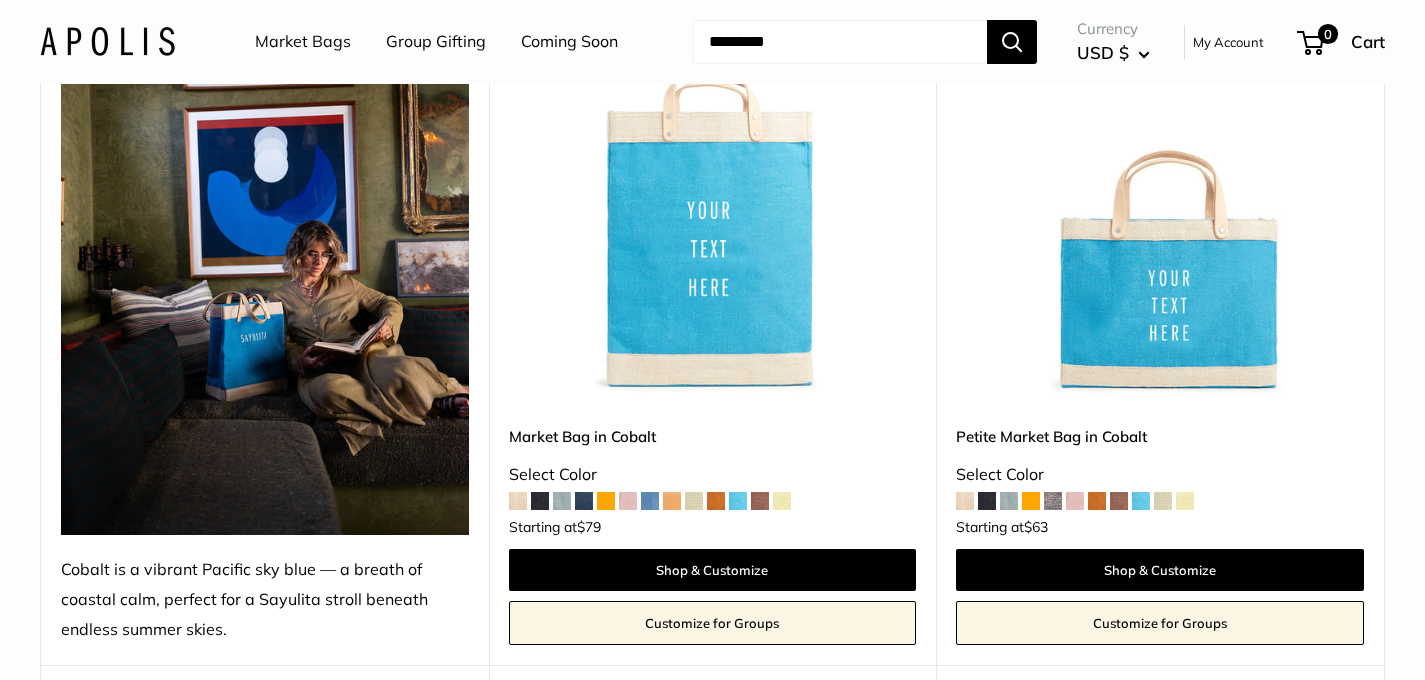 click at bounding box center (1031, 501) 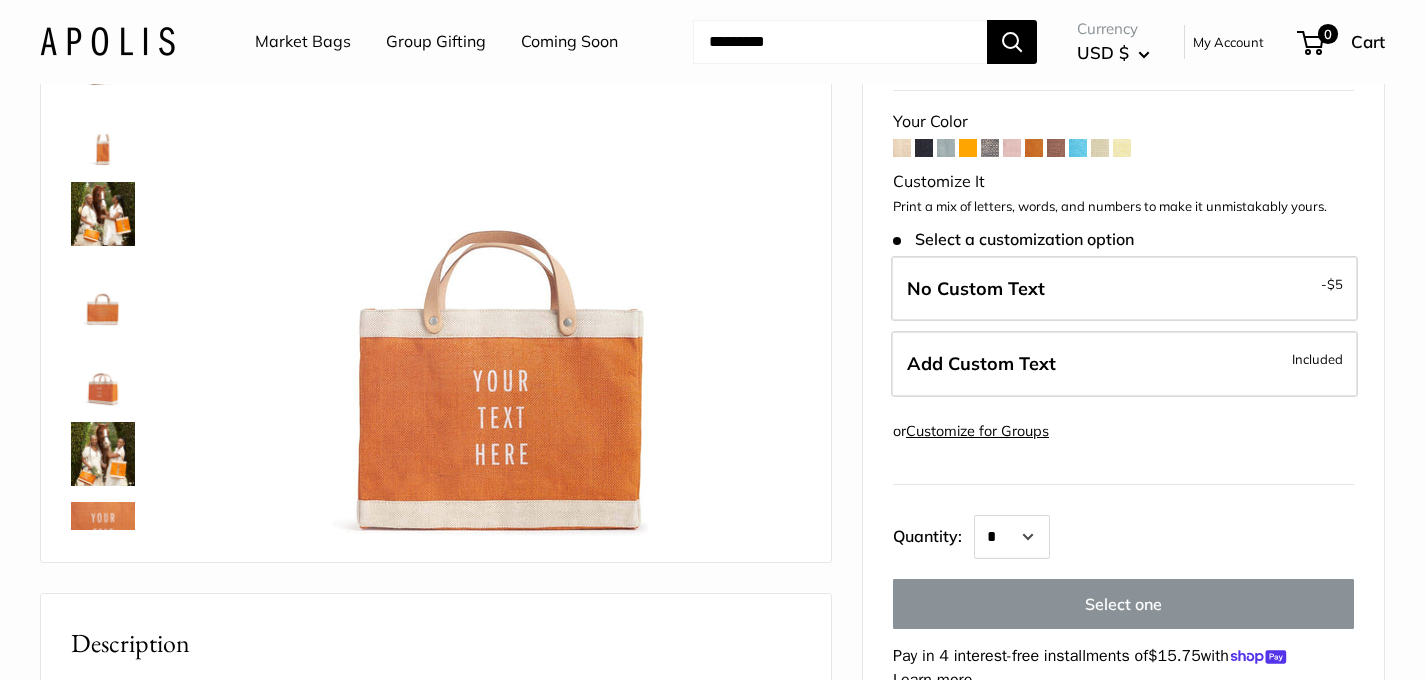 scroll, scrollTop: 221, scrollLeft: 0, axis: vertical 